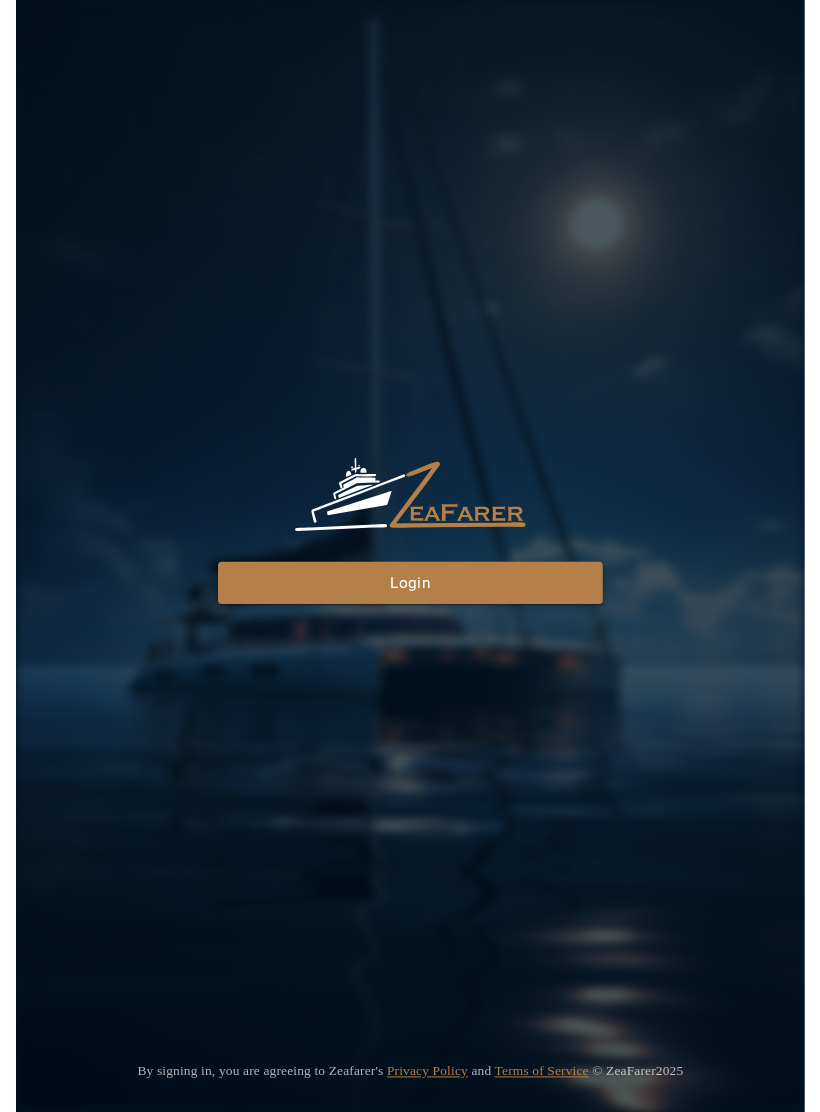 scroll, scrollTop: 0, scrollLeft: 0, axis: both 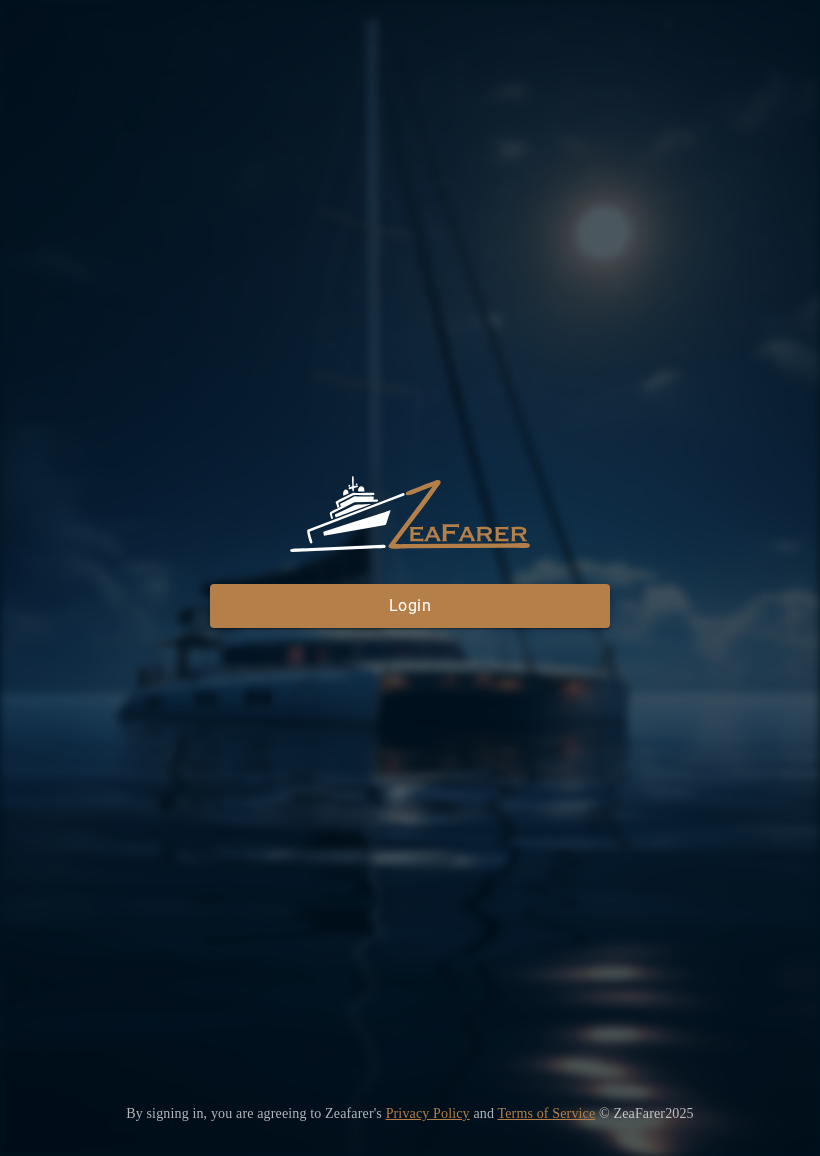 click on "Login" at bounding box center [410, 606] 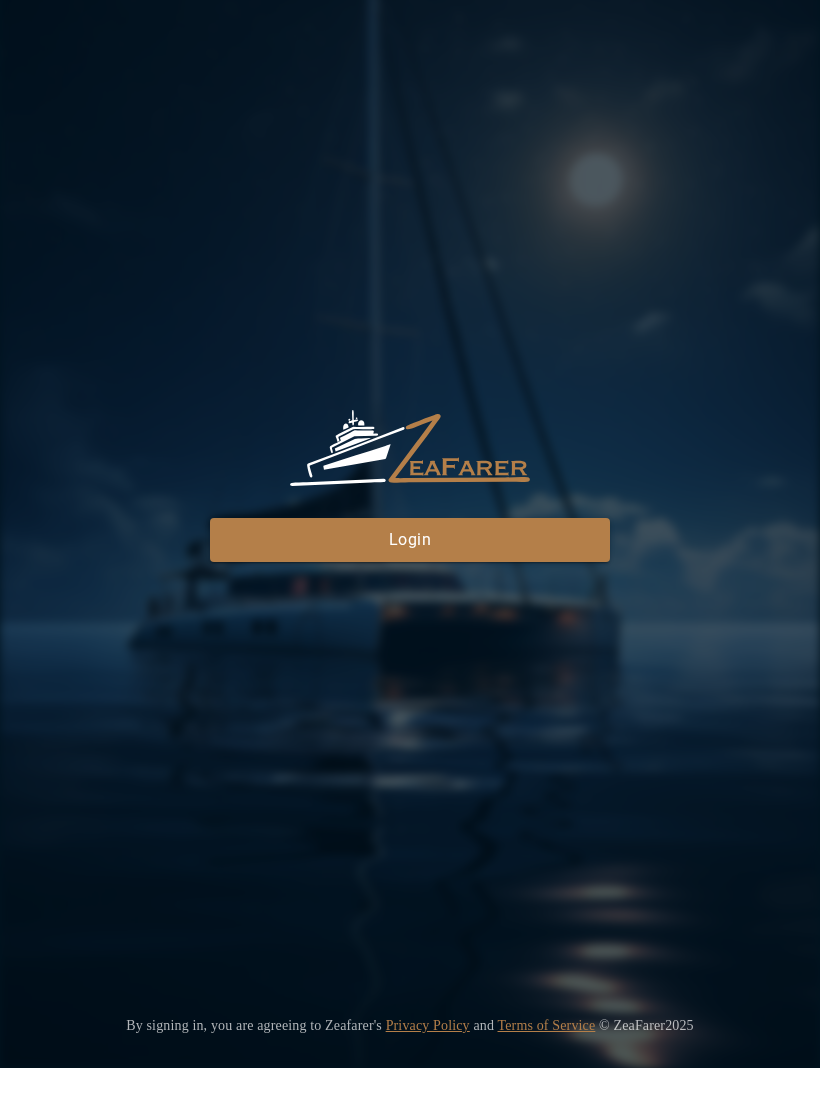 scroll, scrollTop: 44, scrollLeft: 0, axis: vertical 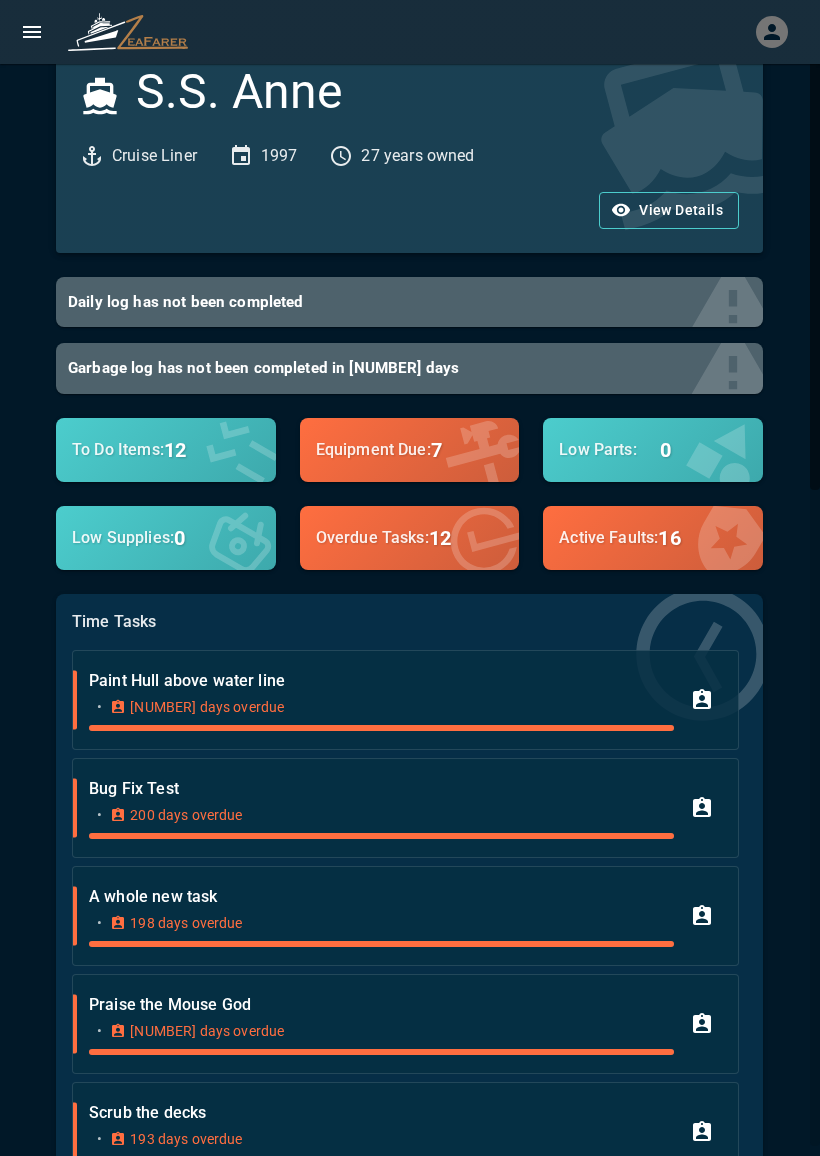 click at bounding box center [410, 32] 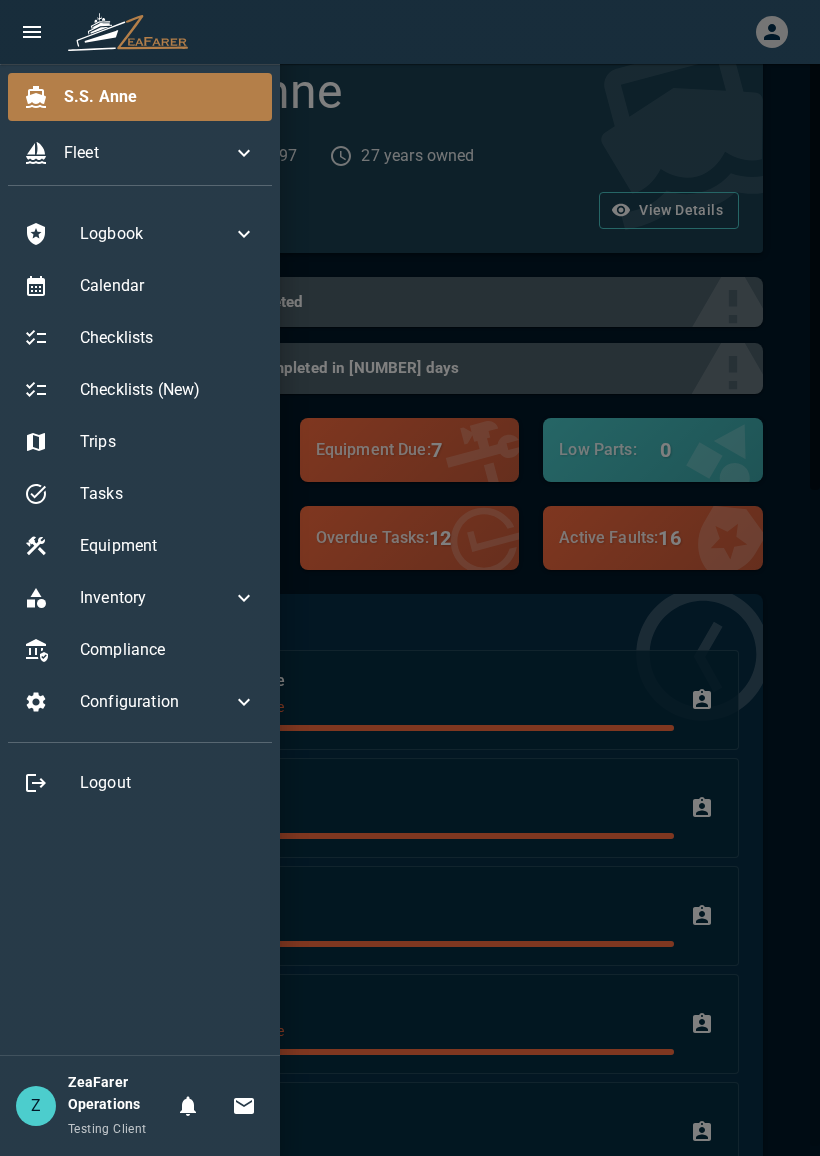 click on "Checklists (New)" at bounding box center [168, 390] 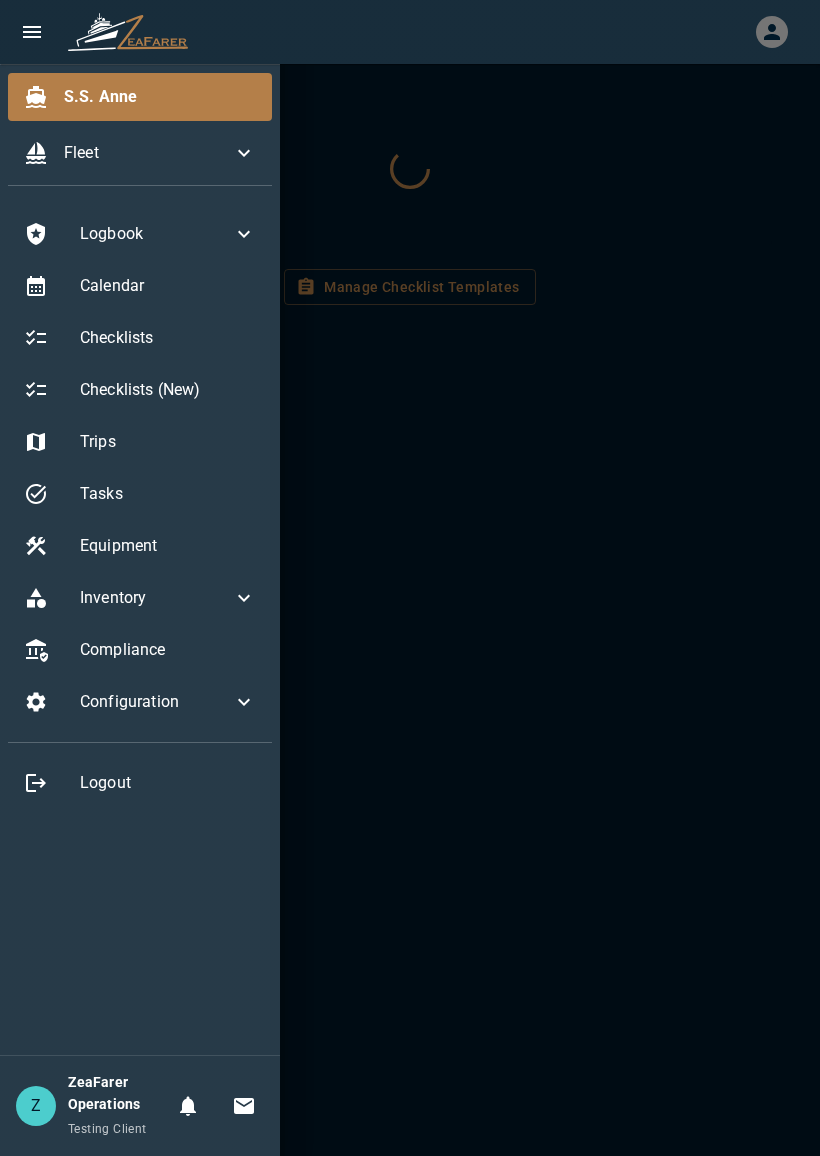 click at bounding box center (410, 578) 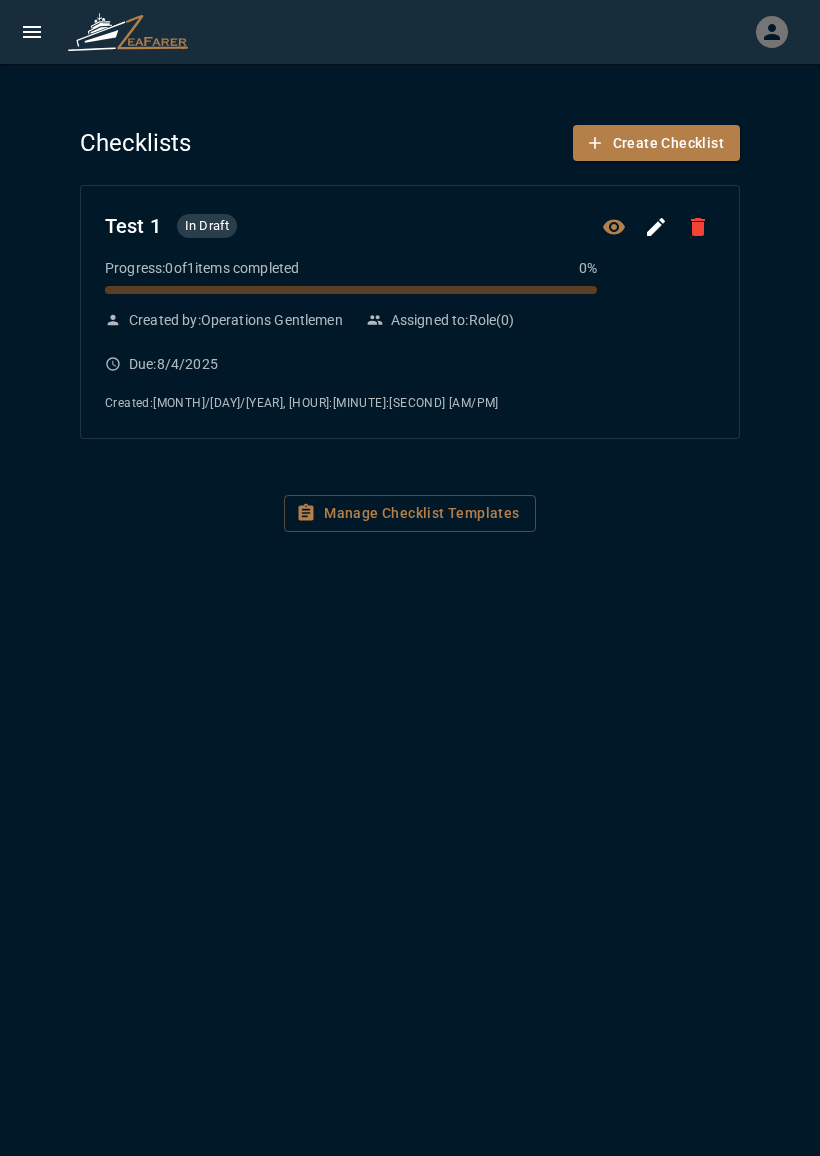 click 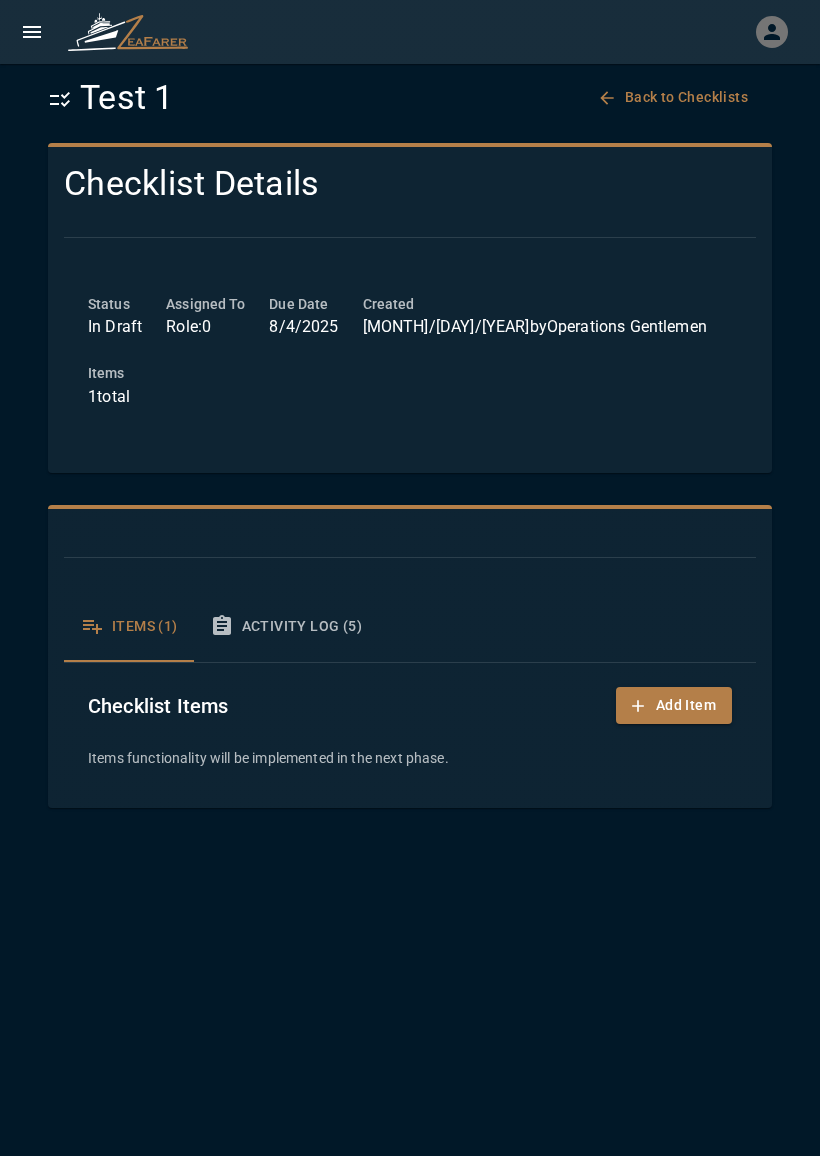 click on "Activity Log (5)" at bounding box center (286, 626) 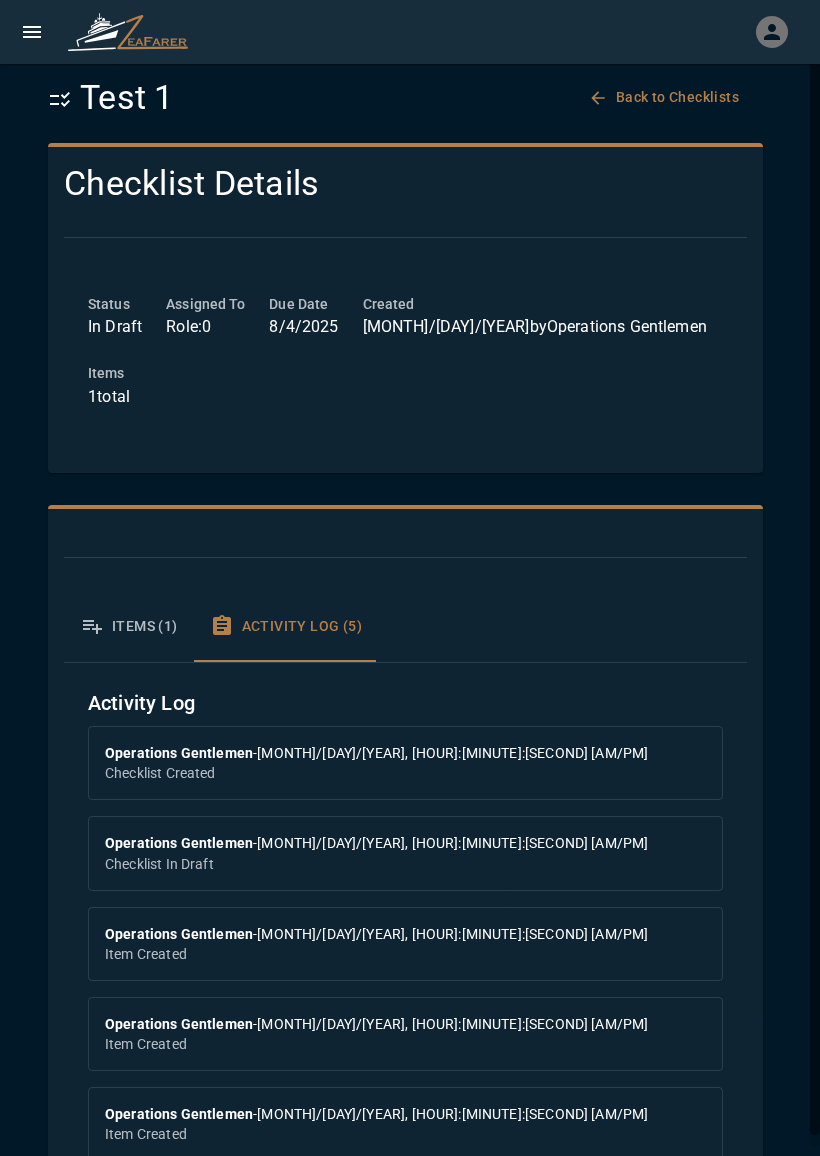 click on "Back to Checklists" at bounding box center (665, 97) 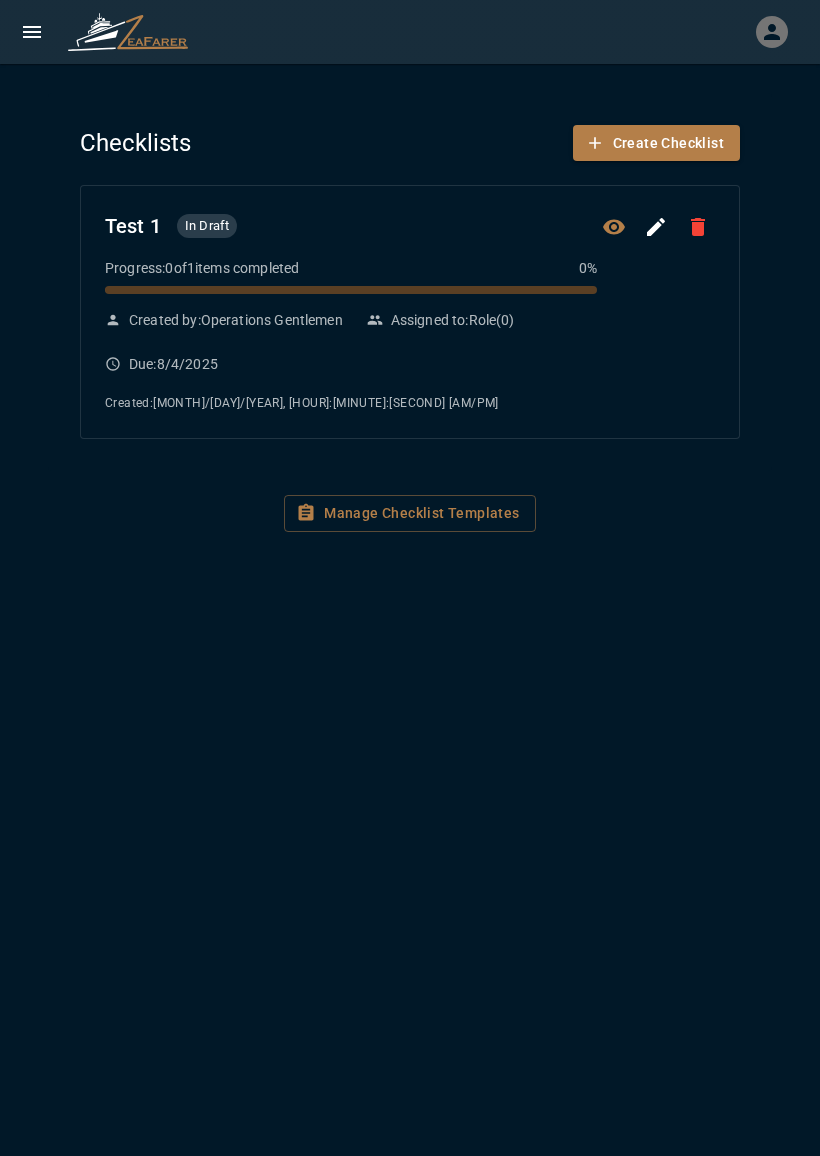 click 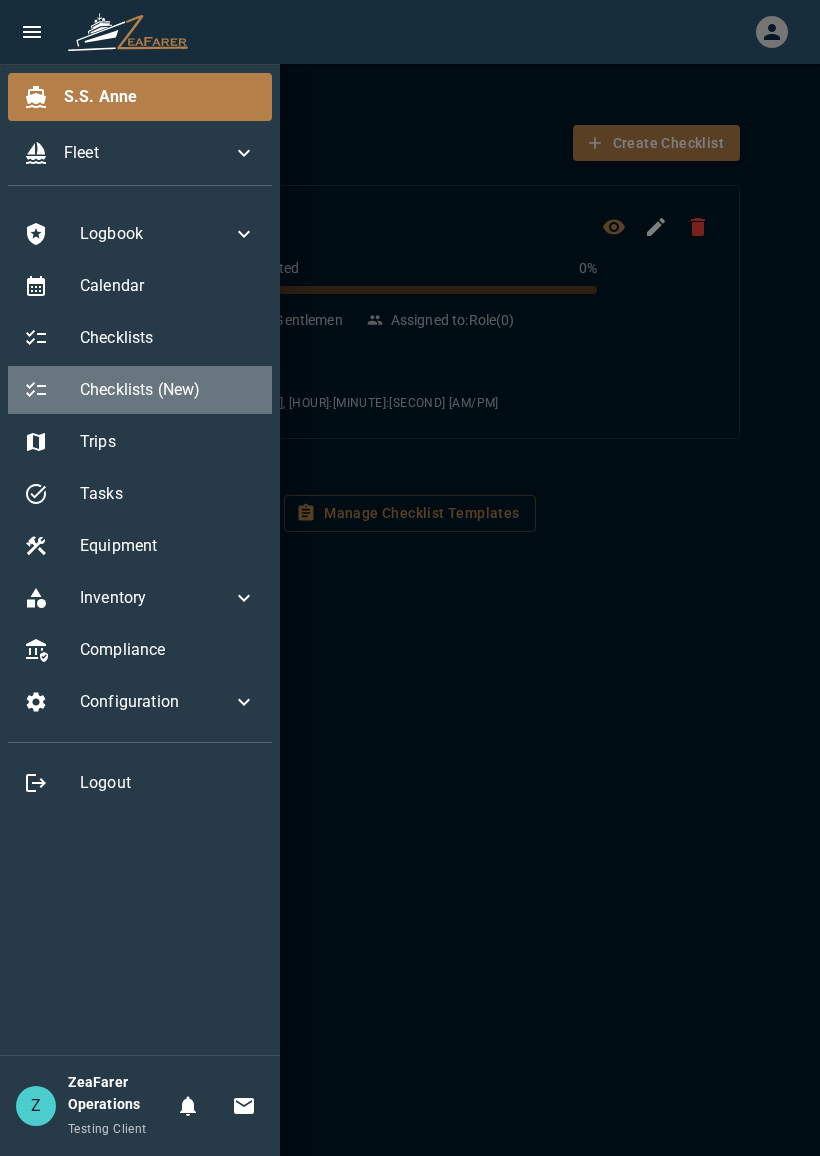click on "Checklists (New)" at bounding box center [168, 390] 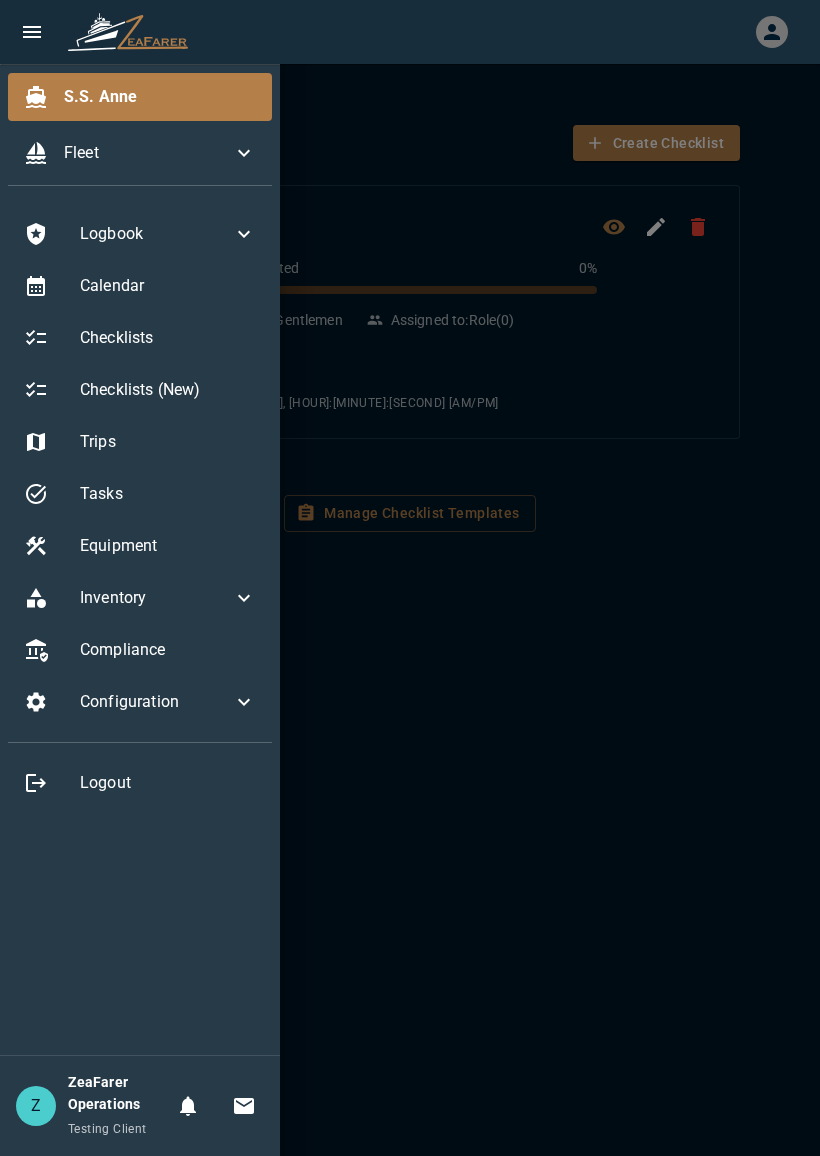 click at bounding box center (410, 578) 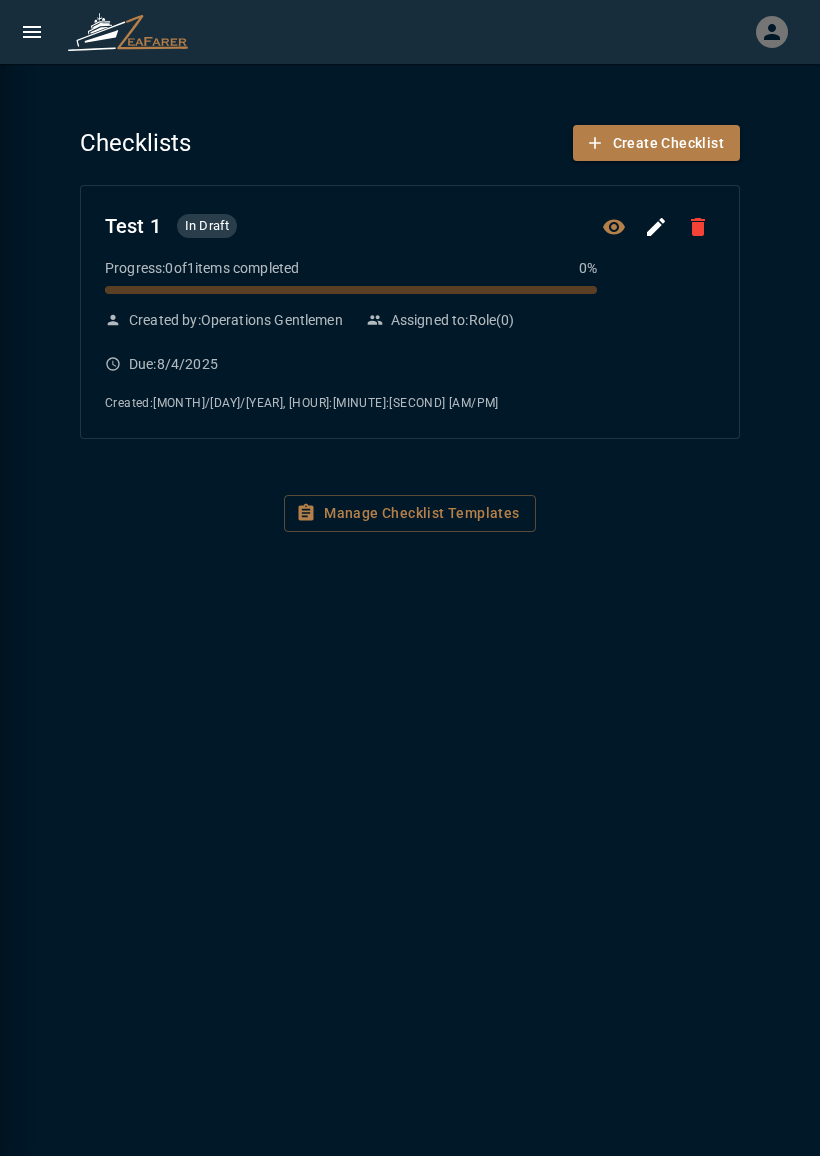 click on "Manage Checklist Templates" at bounding box center [409, 513] 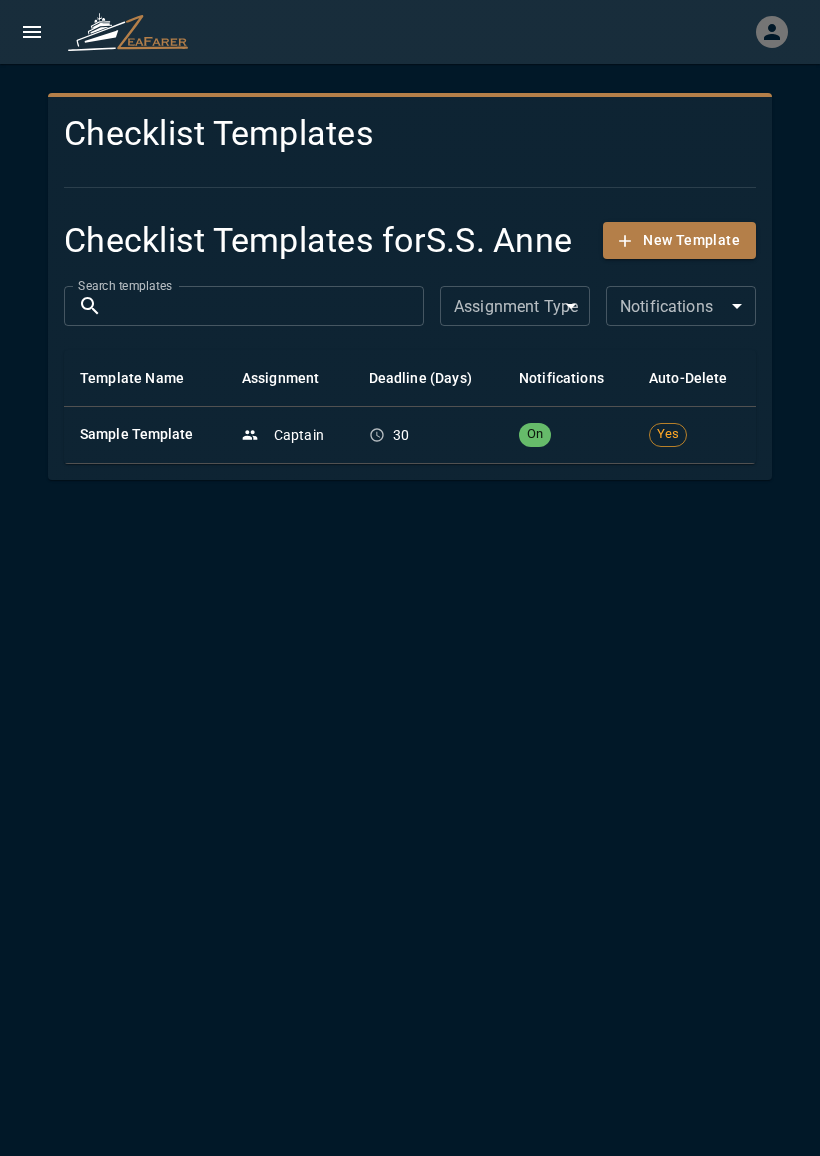 click on "On" at bounding box center (568, 434) 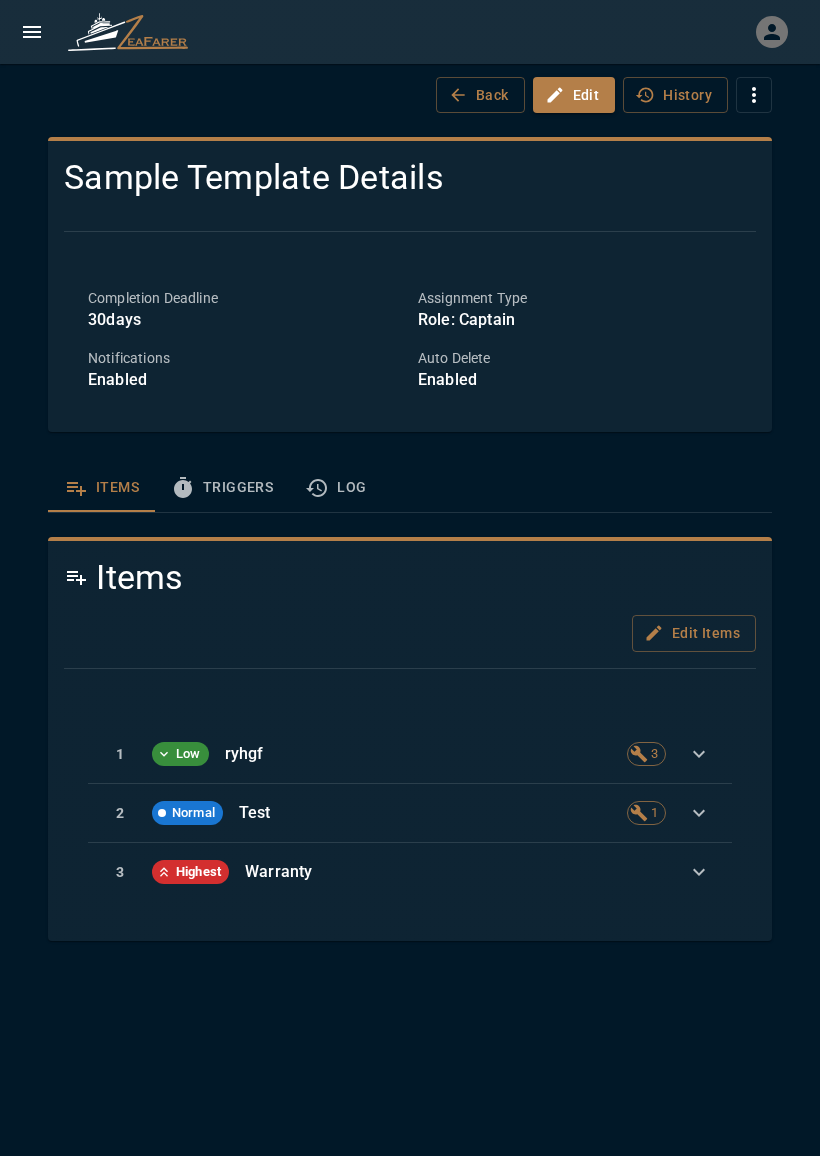 click on "Triggers" at bounding box center [222, 488] 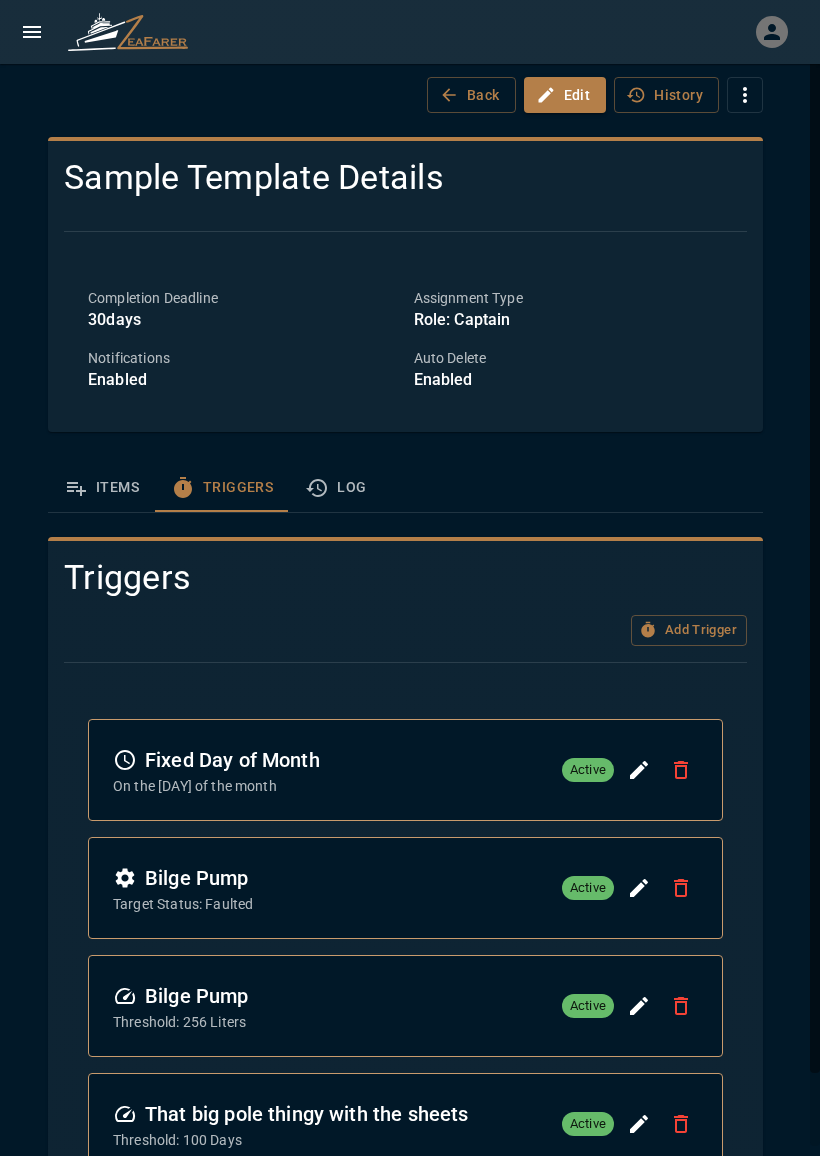 click on "Fixed Day of Month On the [DAY] of the month Active" at bounding box center [405, 770] 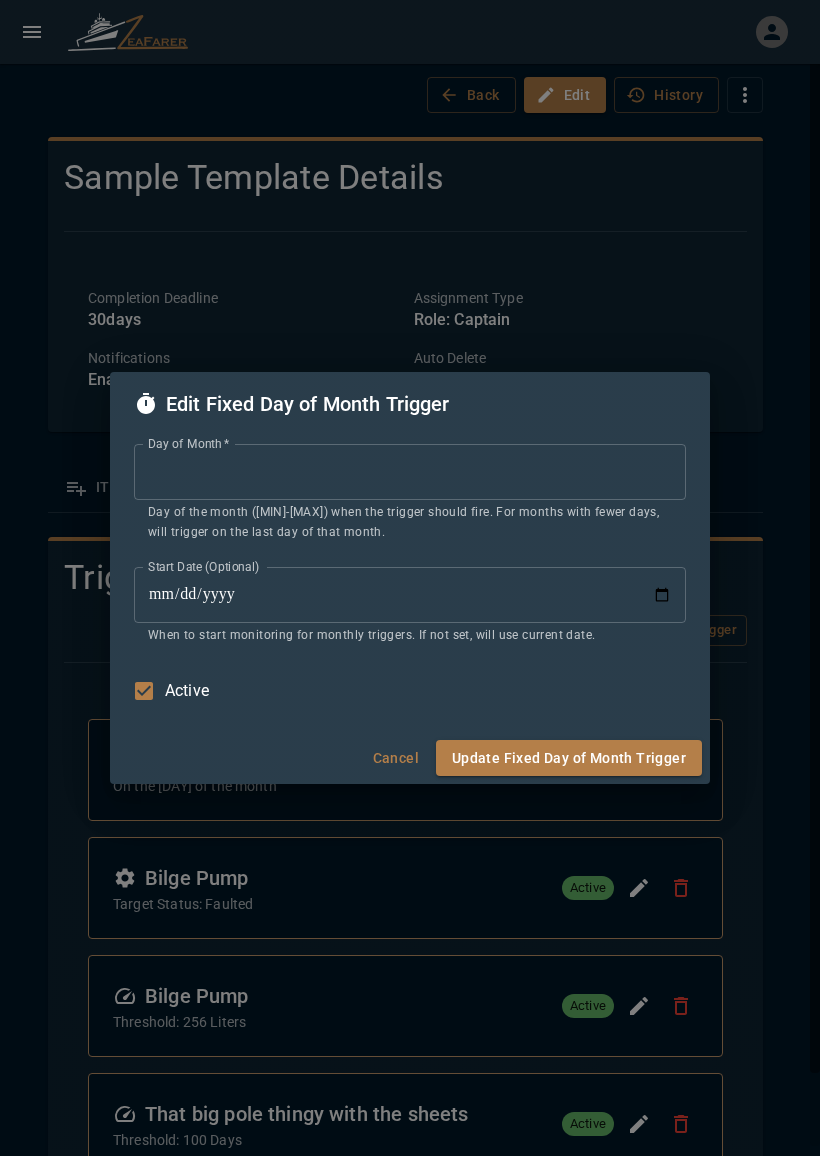 click on "Cancel" at bounding box center [396, 758] 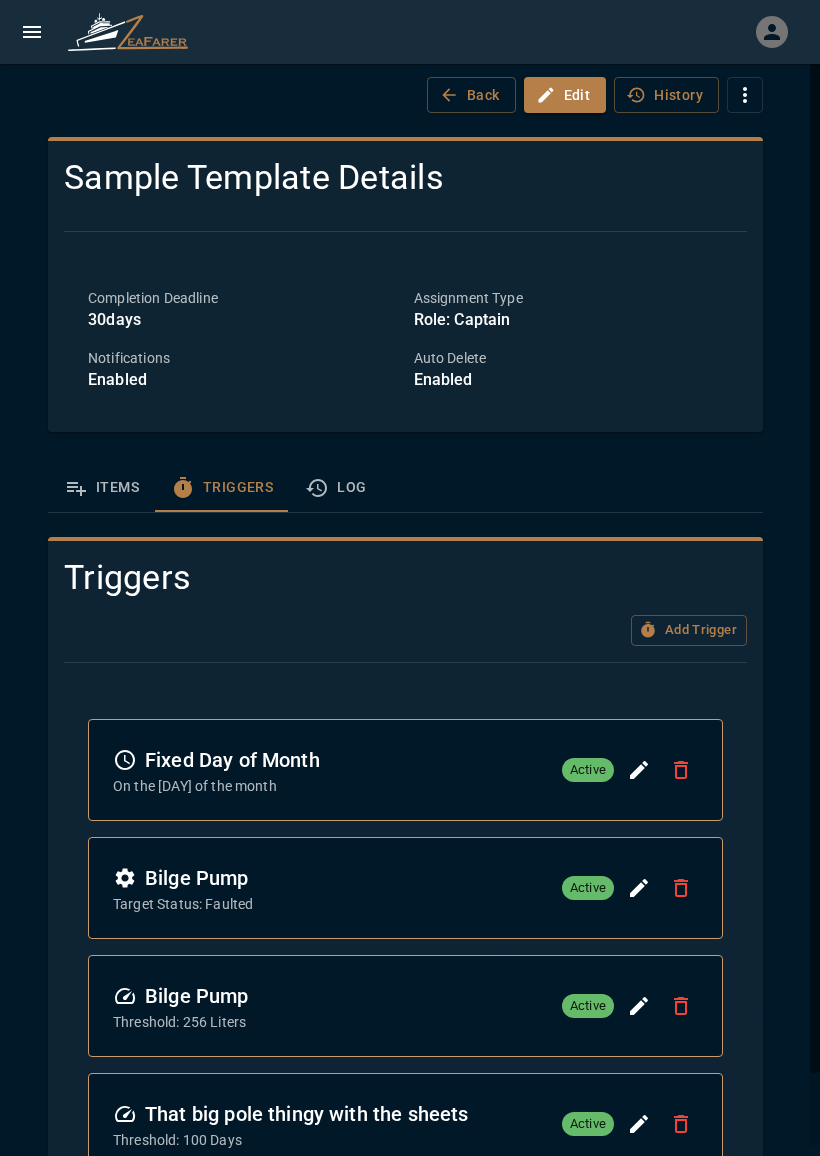 click on "History" at bounding box center (666, 95) 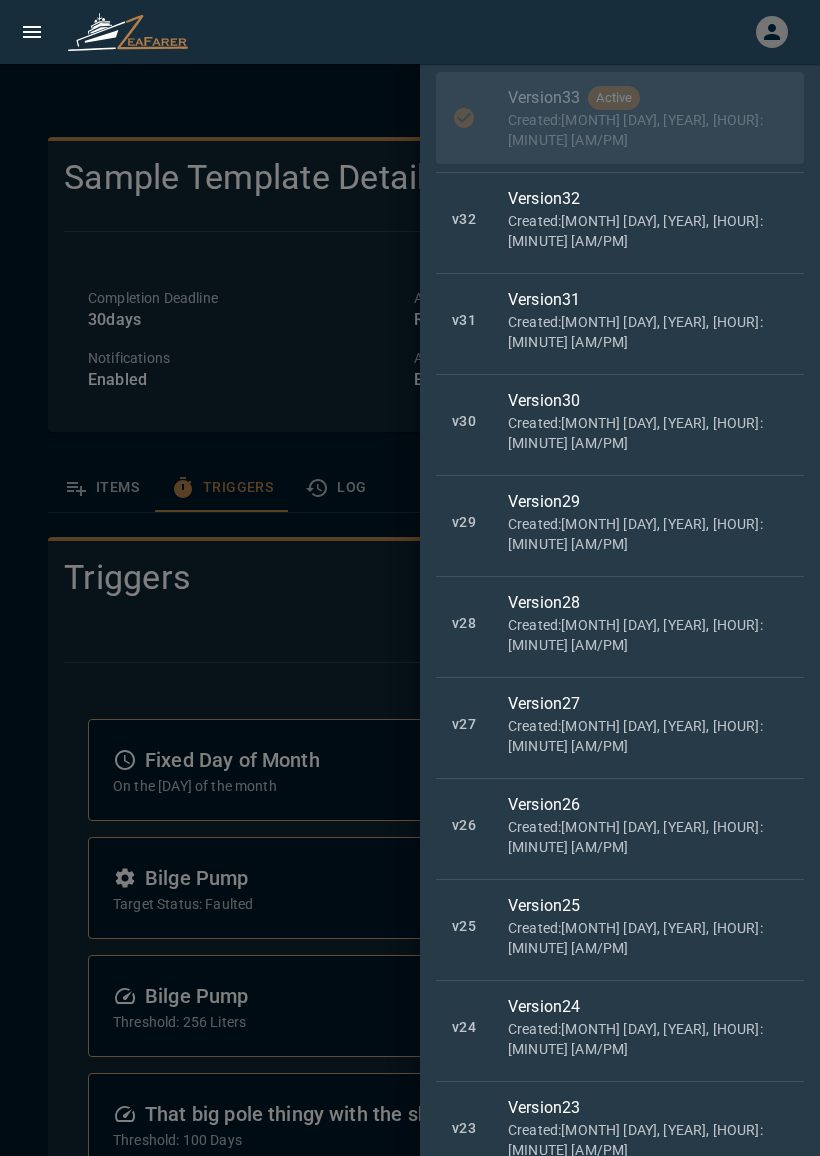click at bounding box center [410, 578] 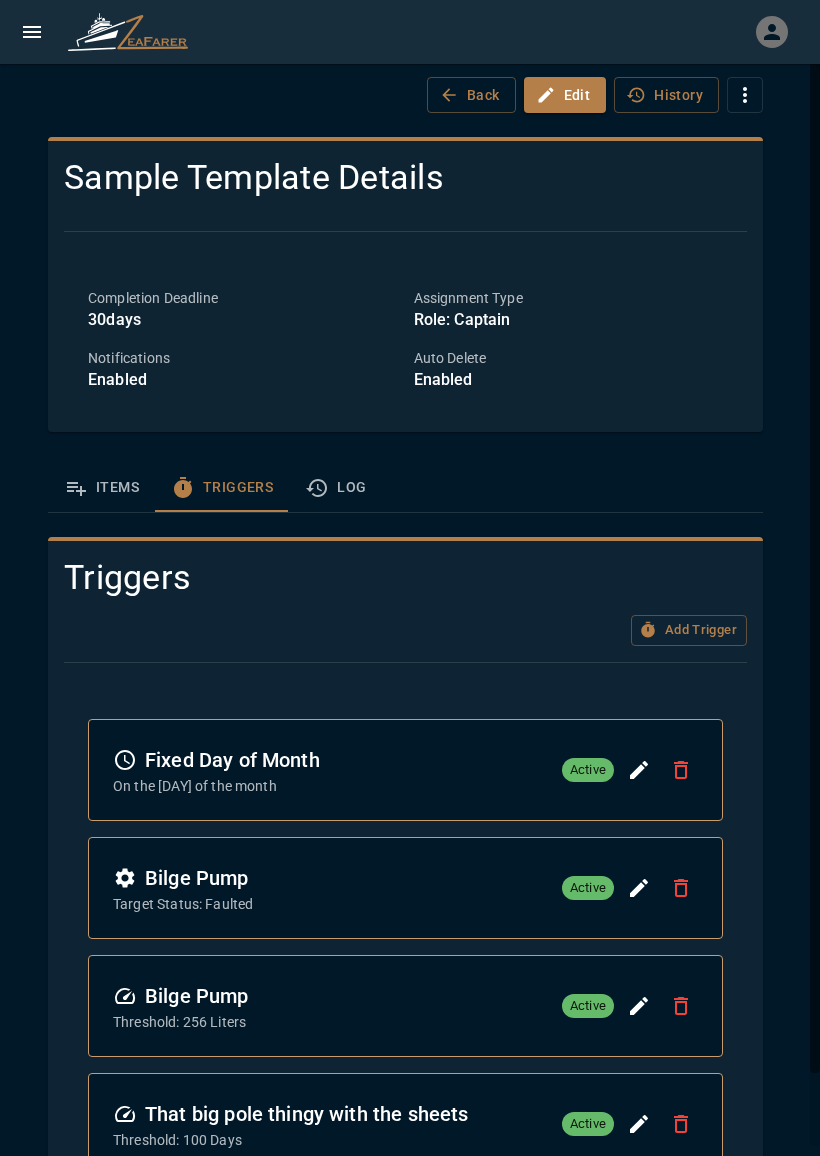 click at bounding box center [745, 95] 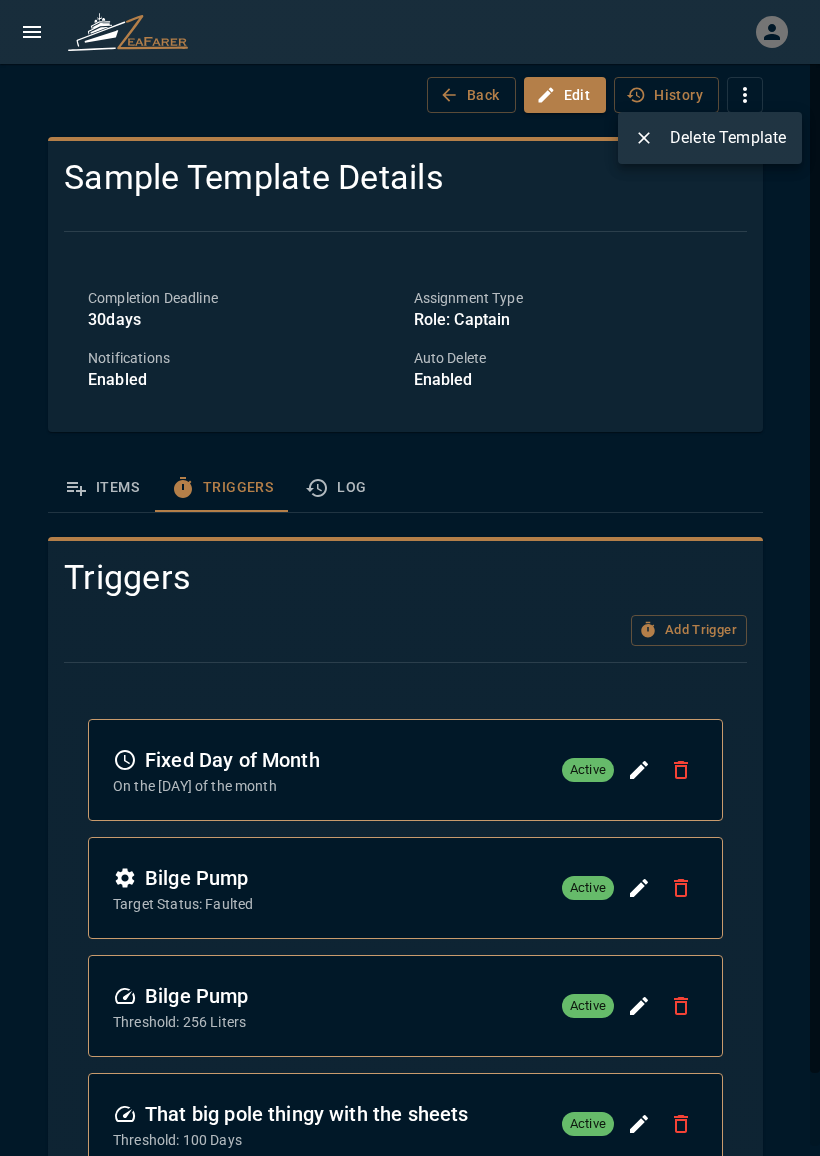 click at bounding box center (410, 578) 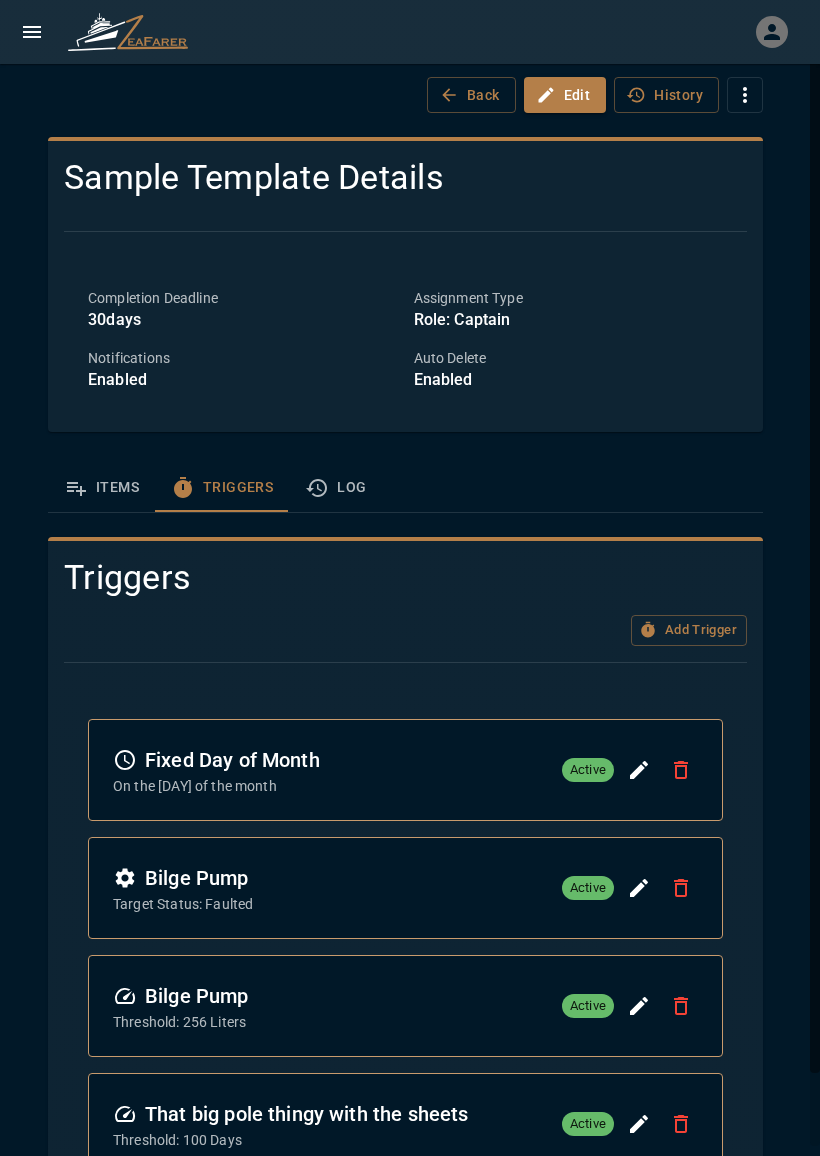 click on "Log" at bounding box center (335, 488) 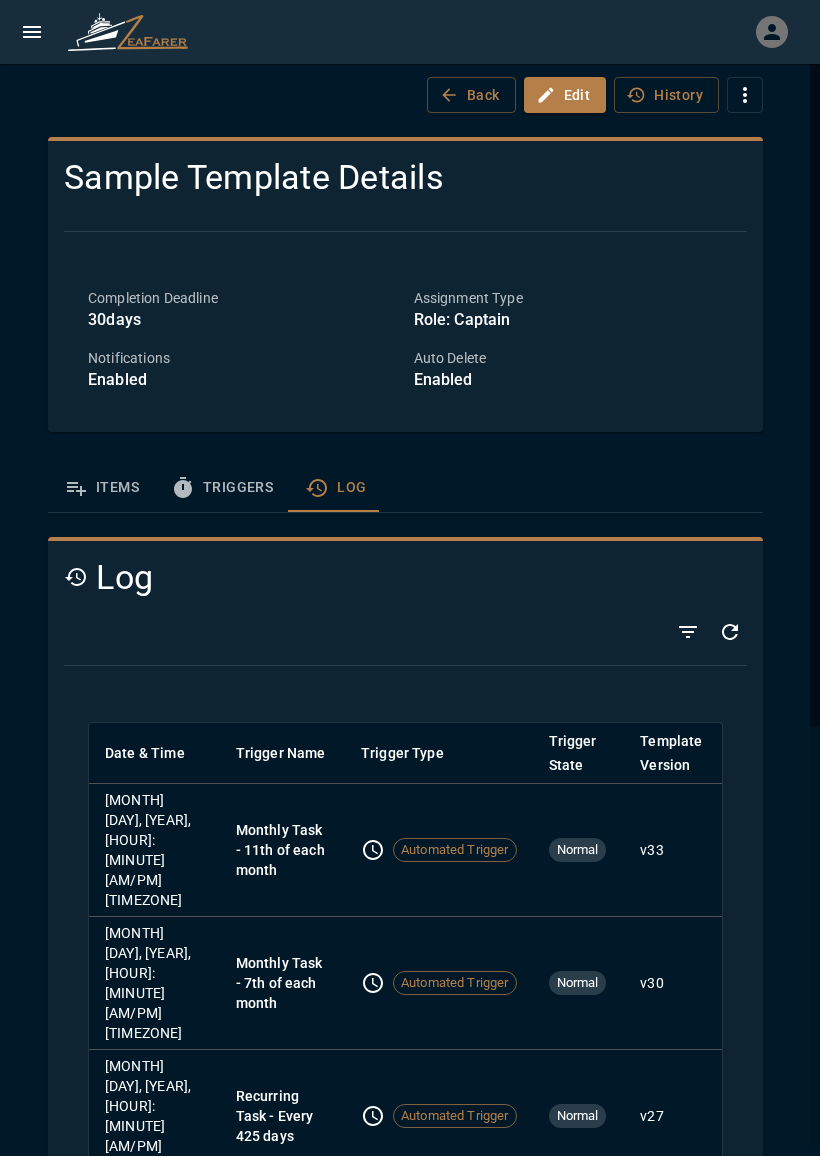 scroll, scrollTop: 0, scrollLeft: 0, axis: both 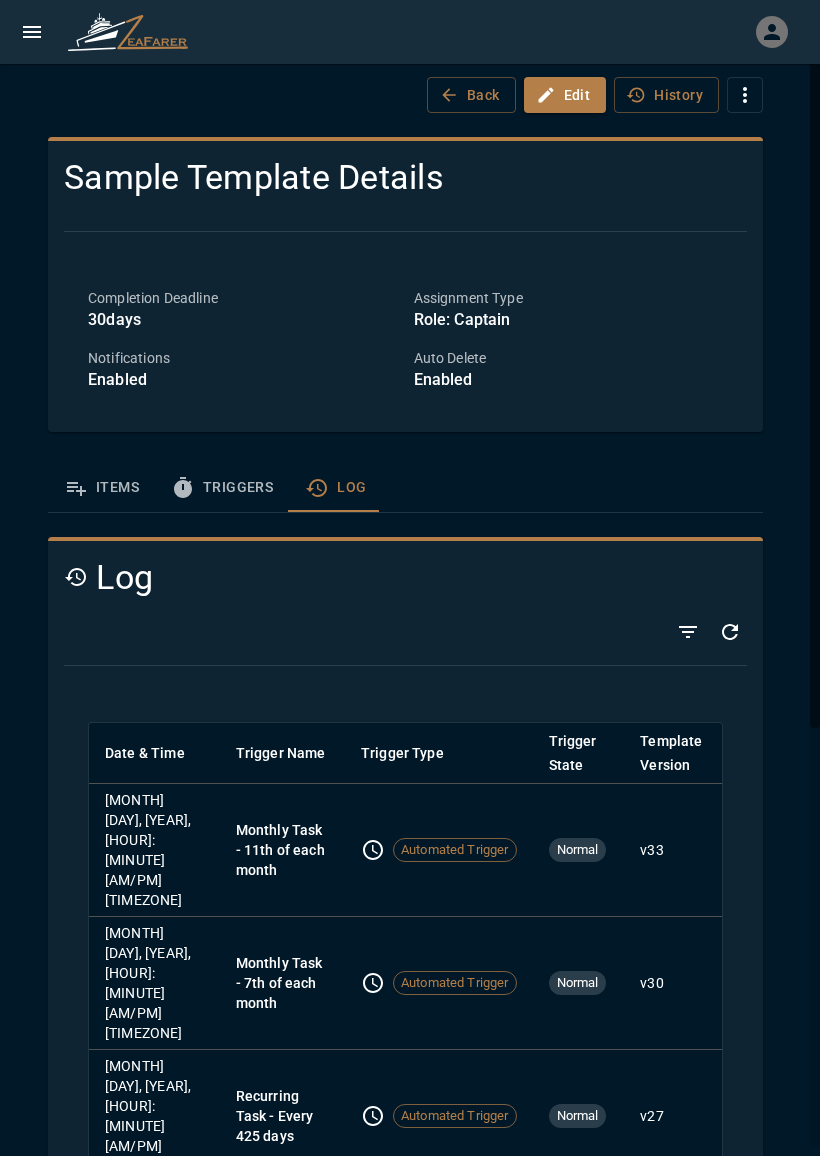 click 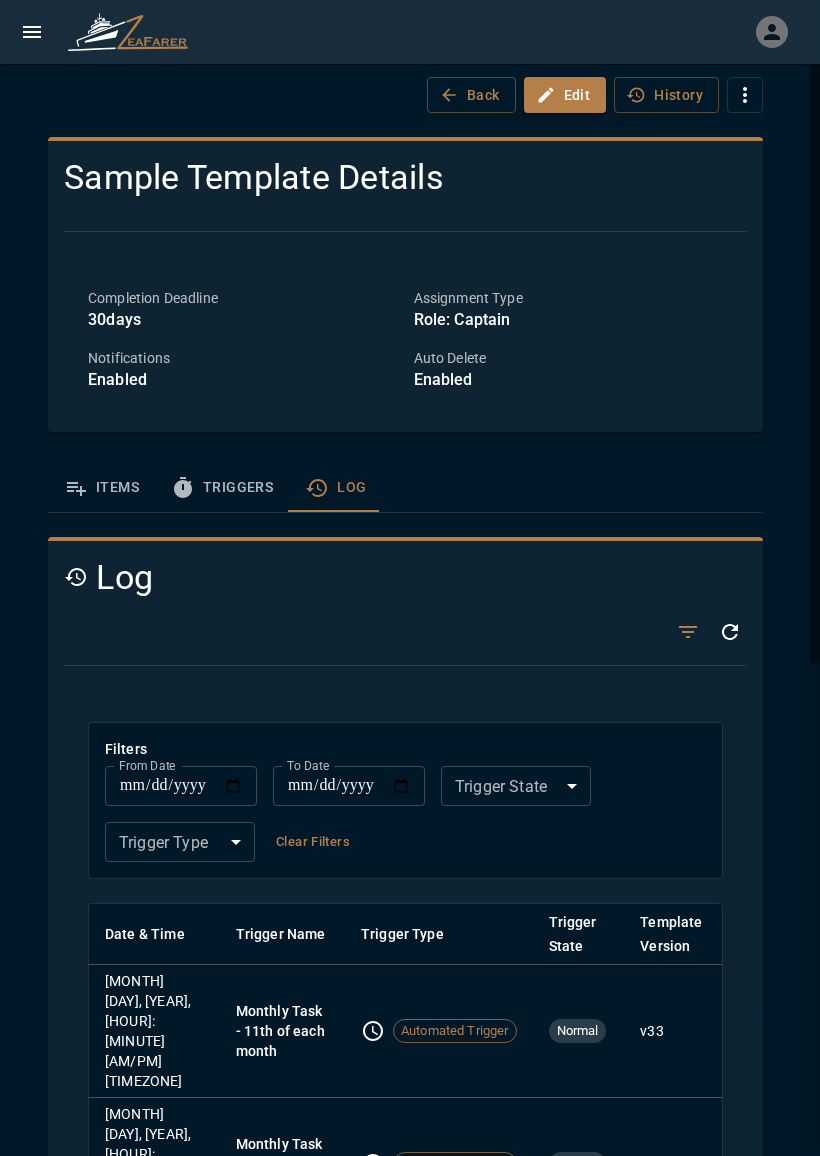 click 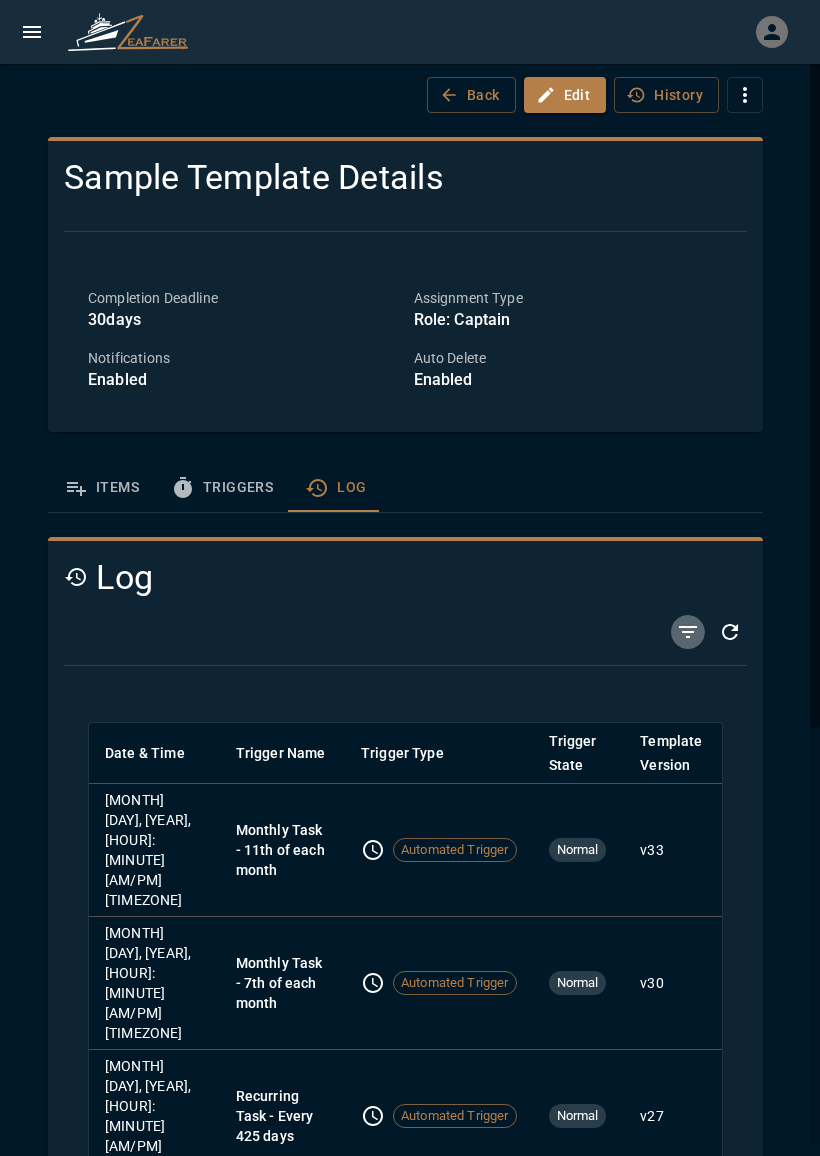 click 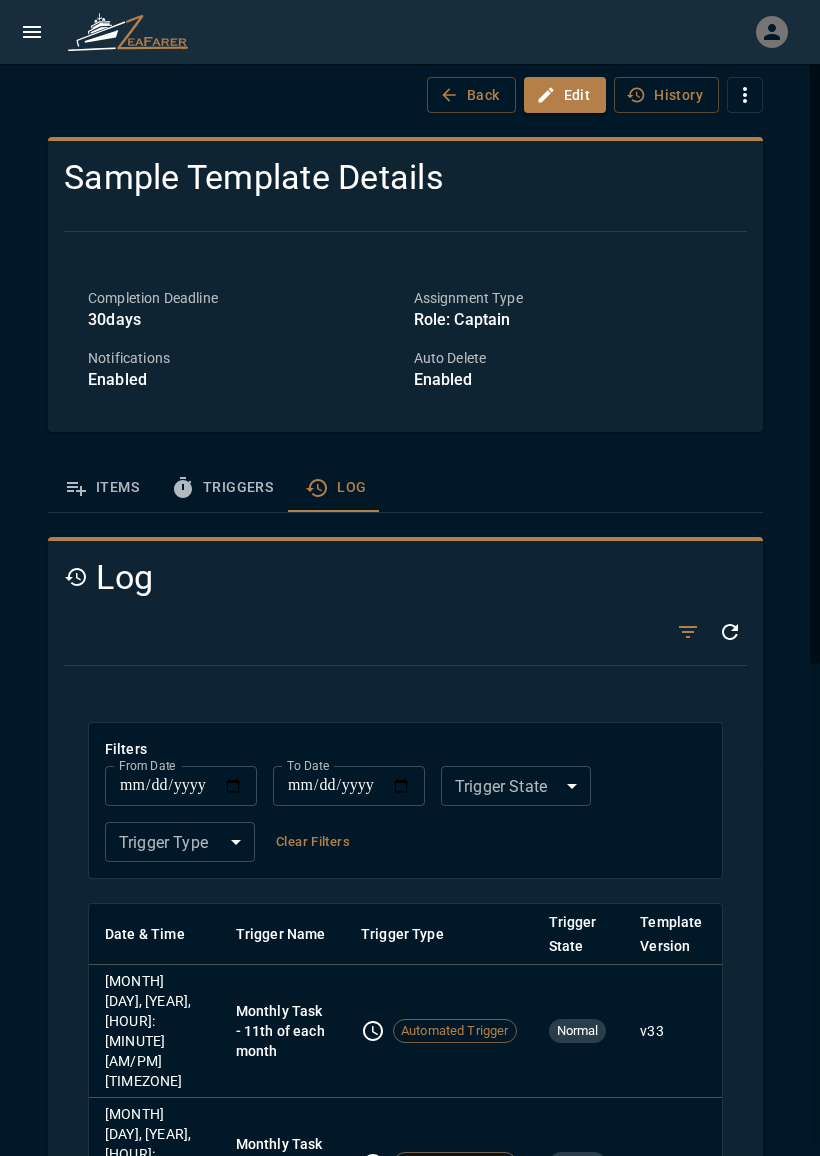click on "[MONTH] [DAY], [YEAR], [HOUR]:[MINUTE] [AM/PM] [TIMEZONE] Monthly Task - [DAY] of each month Automated Trigger Normal v [NUMBER] [MONTH] [DAY], [YEAR], [HOUR]:[MINUTE] [AM/PM] [TIMEZONE] Monthly Task - [DAY] of each month Automated Trigger Normal v [NUMBER] [MONTH] [DAY], [YEAR], [HOUR]:[MINUTE] [AM/PM] [TIMEZONE] Recurring Task - Every [NUMBER] days Automated Trigger Normal v [NUMBER] [MONTH] [DAY], [YEAR], [HOUR]:[MINUTE] [AM/PM] [TIMEZONE] A Large Part - Status change monitoring Automated Trigger Normal v [NUMBER] [MONTH] [DAY], [YEAR], [HOUR]:[MINUTE] [AM/PM] [TIMEZONE] Bilge Pump - Status change monitoring Automated Trigger Normal v [NUMBER] [MONTH] [DAY], [YEAR], [HOUR]:[MINUTE] [AM/PM] [TIMEZONE] That big pole thingy with the sheets - Usage exceeds [NUMBER] hours Automated Trigger Normal v [NUMBER] v [NUMBER]" at bounding box center (410, 578) 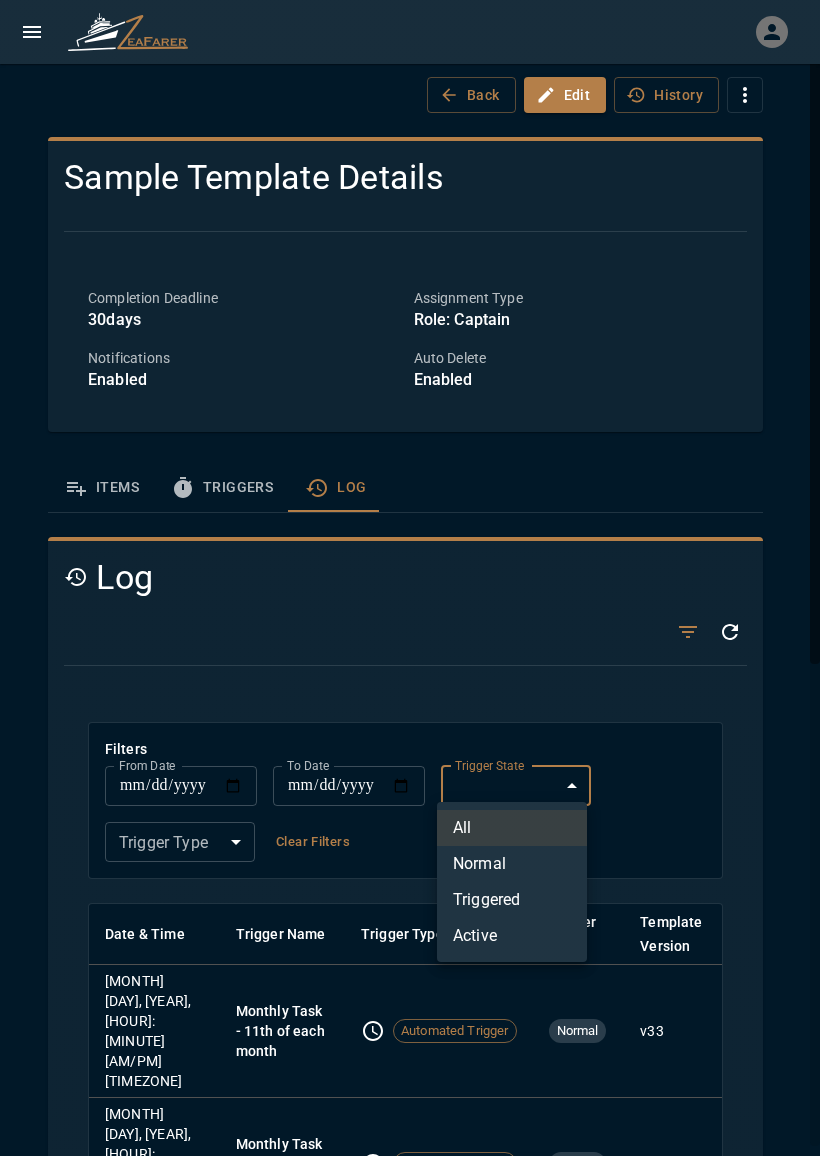 click on "Active" at bounding box center [512, 936] 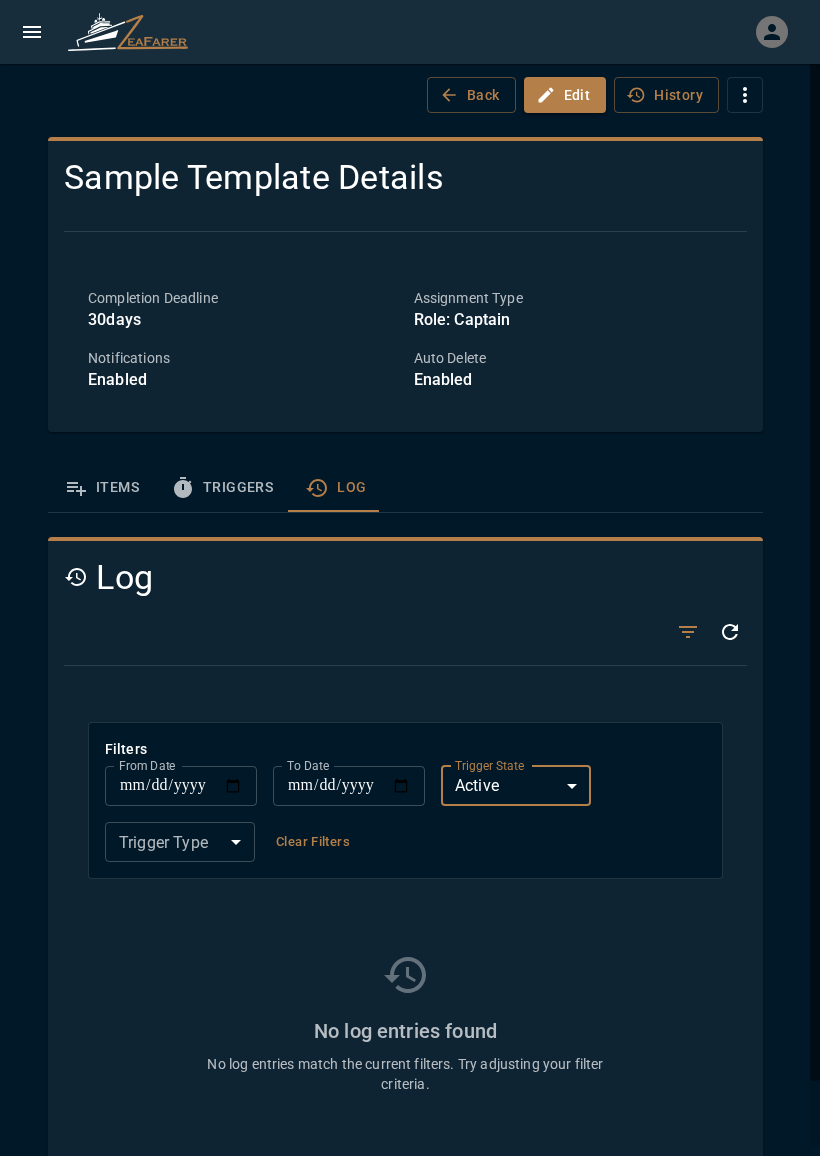click on "New Fault: "dfeadf". [MONTH]/[DAY]/[YEAR], [HOUR]:[MINUTE] [AM/PM] New Fault: "Test". [MONTH]/[DAY]/[YEAR], [HOUR]:[MINUTE] [AM/PM] New Fault: "Test". [MONTH]/[DAY]/[YEAR], [HOUR]:[MINUTE] [AM/PM] New Fault: "Post Deploy". [MONTH]/[DAY]/[YEAR], [HOUR]:[MINUTE] [AM/PM] New Fault: "asdf". [MONTH]/[DAY]/[YEAR], [HOUR]:[MINUTE] [AM/PM]" at bounding box center (410, 578) 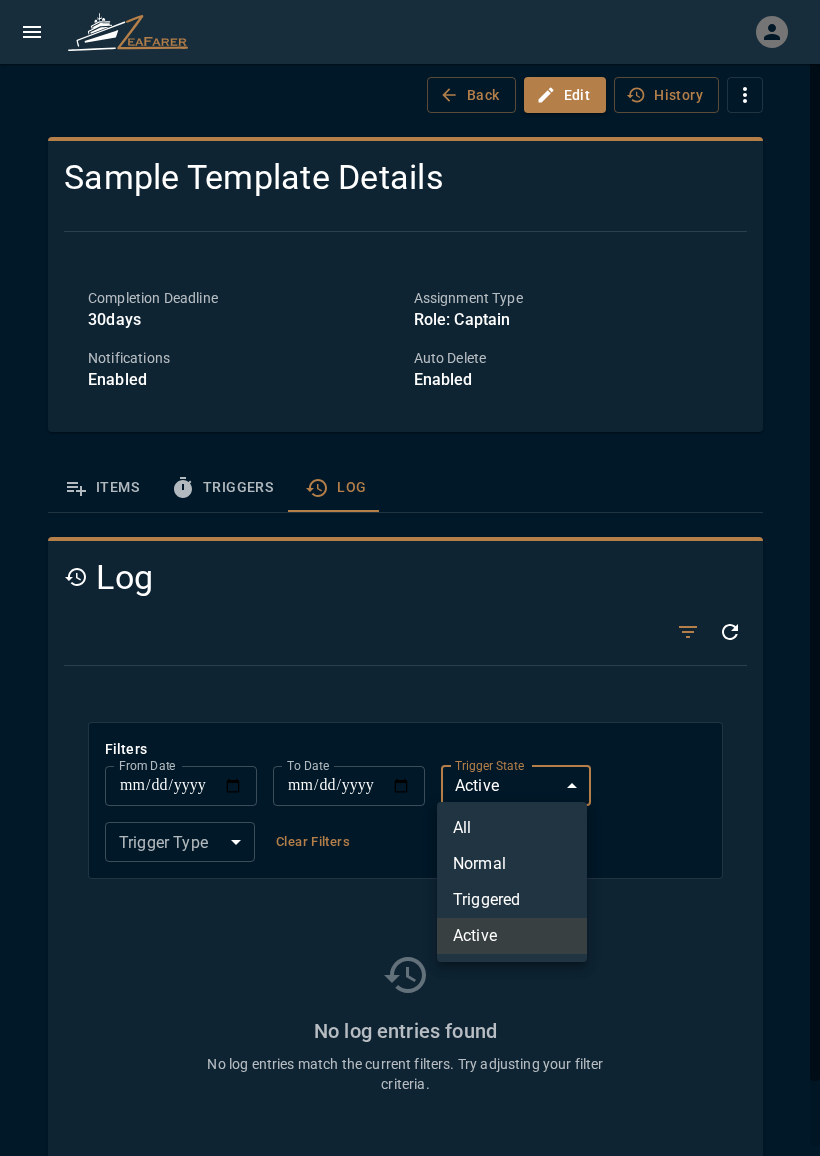 click on "Normal" at bounding box center (512, 864) 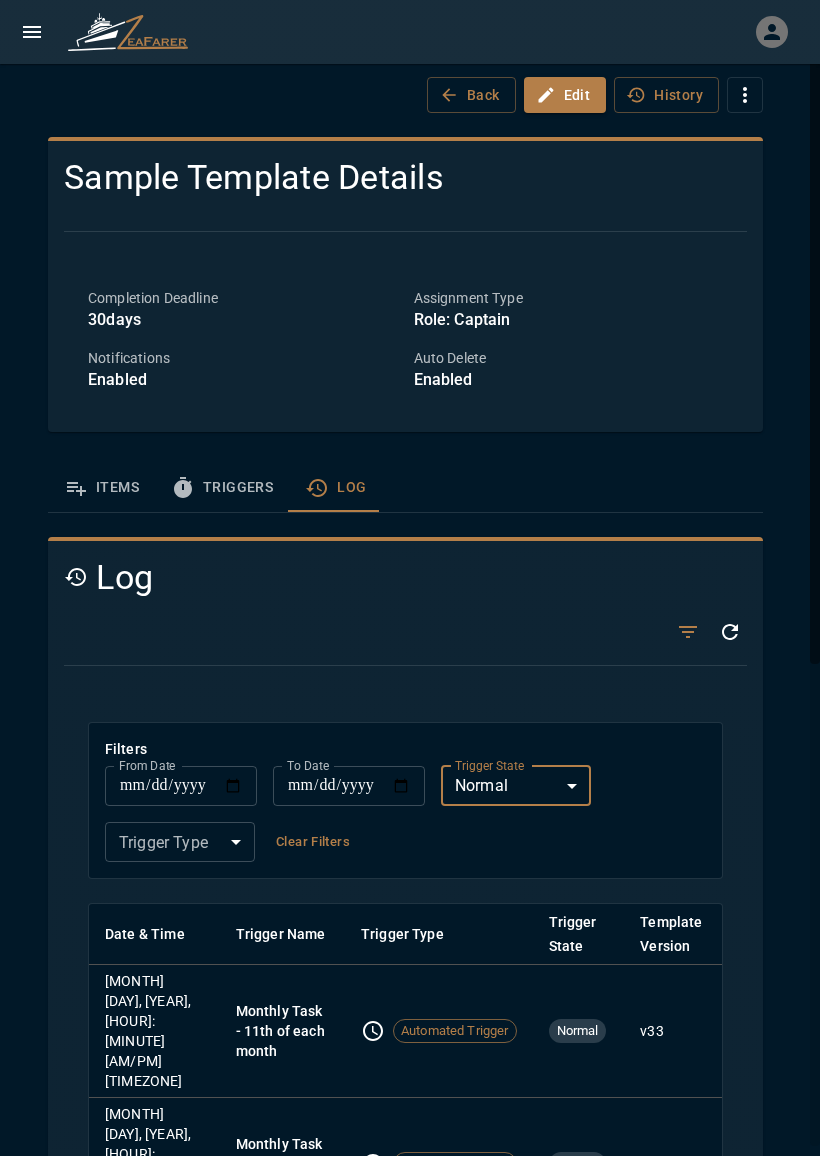 click on "[MONTH] [DAY], [YEAR], [HOUR]:[MINUTE] [AM/PM] [TIMEZONE] Monthly Task - [DAY] of each month Automated Trigger Normal v [NUMBER] [MONTH] [DAY], [YEAR], [HOUR]:[MINUTE] [AM/PM] [TIMEZONE] Monthly Task - [DAY] of each month Automated Trigger Normal v [NUMBER] [MONTH] [DAY], [YEAR], [HOUR]:[MINUTE] [AM/PM] [TIMEZONE] Recurring Task - Every [NUMBER] days Automated Trigger Normal v [NUMBER] [MONTH] [DAY], [YEAR], [HOUR]:[MINUTE] [AM/PM] [TIMEZONE] A Large Part - Status change monitoring Automated Trigger Normal v [NUMBER] [MONTH] [DAY], [YEAR], [HOUR]:[MINUTE] [AM/PM] [TIMEZONE] Bilge Pump - Status change monitoring Automated Trigger Normal v [NUMBER] [MONTH] [DAY], [YEAR], [HOUR]:[MINUTE] [AM/PM] [TIMEZONE] That big pole thingy with the sheets - Usage exceeds [NUMBER] hours Automated Trigger Normal v [NUMBER]" at bounding box center [410, 578] 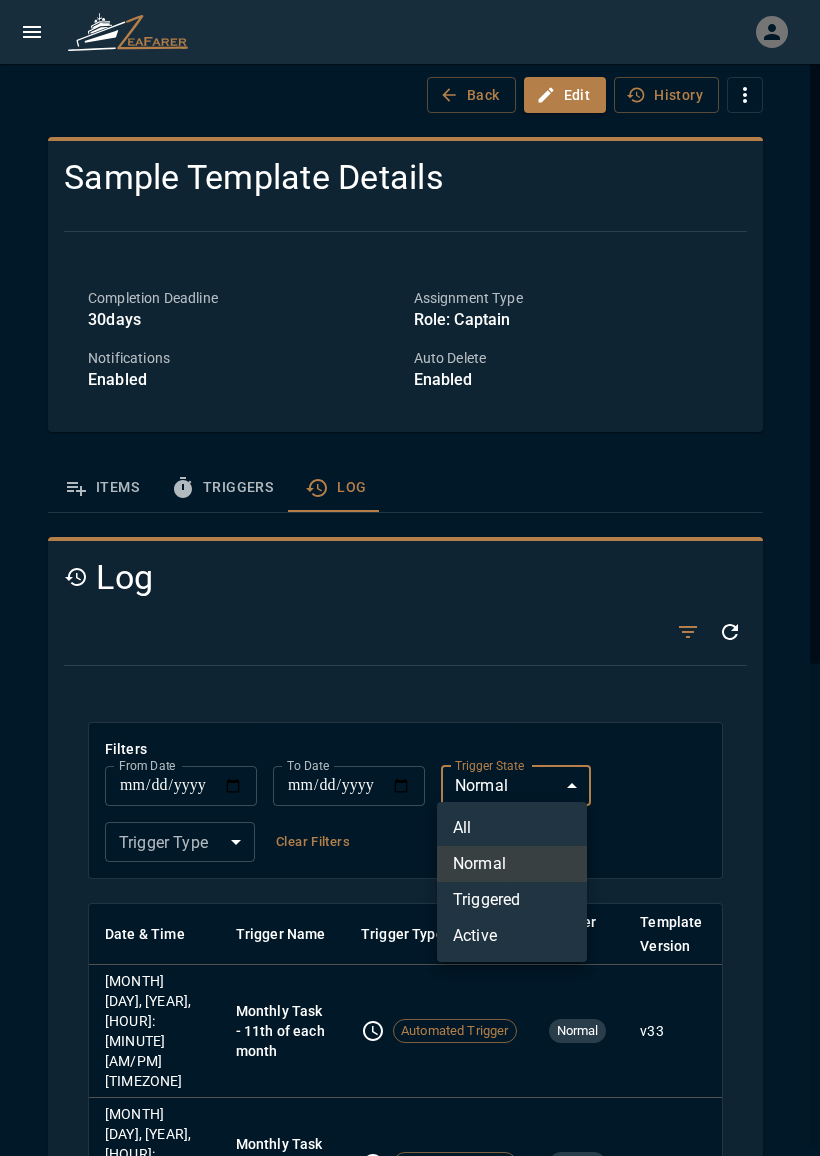 click on "All" at bounding box center (512, 828) 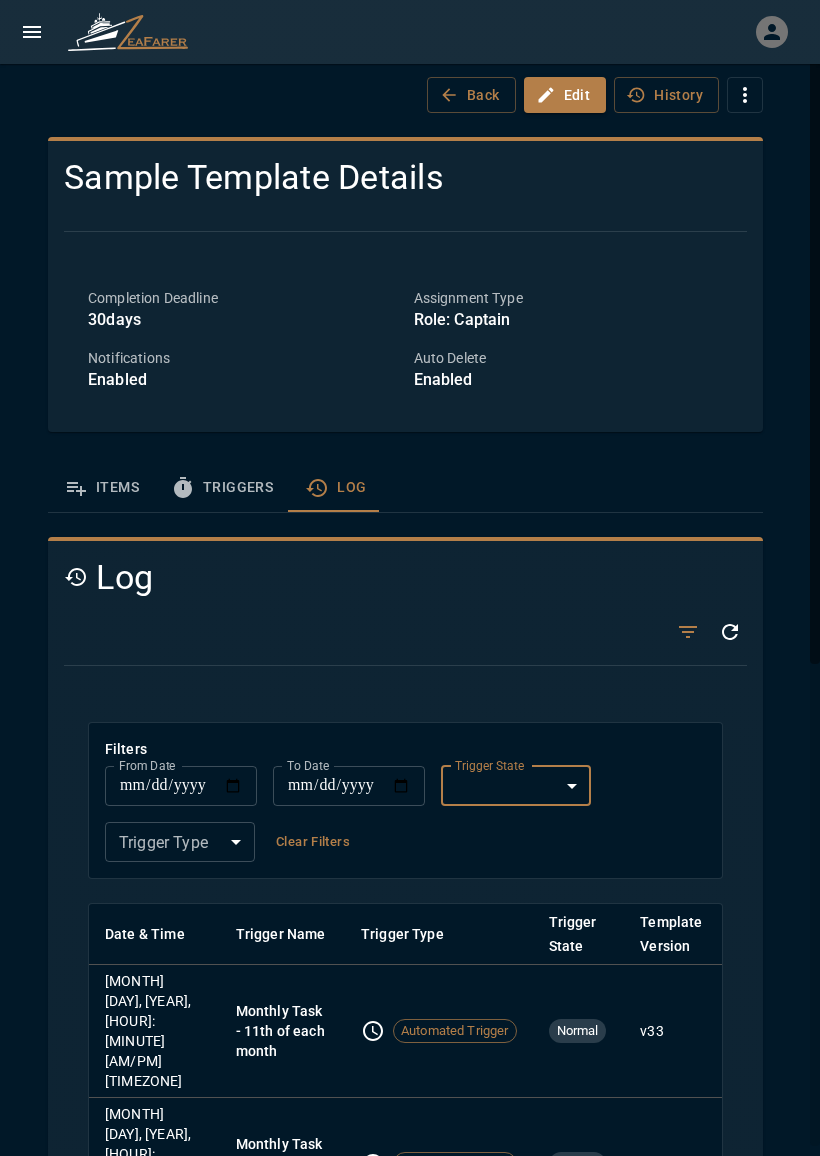 click on "[MONTH] [DAY], [YEAR], [HOUR]:[MINUTE] [AM/PM] [TIMEZONE] Monthly Task - [DAY] of each month Automated Trigger Normal v [NUMBER] [MONTH] [DAY], [YEAR], [HOUR]:[MINUTE] [AM/PM] [TIMEZONE] Monthly Task - [DAY] of each month Automated Trigger Normal v [NUMBER] [MONTH] [DAY], [YEAR], [HOUR]:[MINUTE] [AM/PM] [TIMEZONE] Recurring Task - Every [NUMBER] days Automated Trigger Normal v [NUMBER] [MONTH] [DAY], [YEAR], [HOUR]:[MINUTE] [AM/PM] [TIMEZONE] A Large Part - Status change monitoring Automated Trigger Normal v [NUMBER] [MONTH] [DAY], [YEAR], [HOUR]:[MINUTE] [AM/PM] [TIMEZONE] Bilge Pump - Status change monitoring Automated Trigger Normal v [NUMBER] [MONTH] [DAY], [YEAR], [HOUR]:[MINUTE] [AM/PM] [TIMEZONE] That big pole thingy with the sheets - Usage exceeds [NUMBER] hours Automated Trigger Normal v [NUMBER] v [NUMBER]" at bounding box center (410, 578) 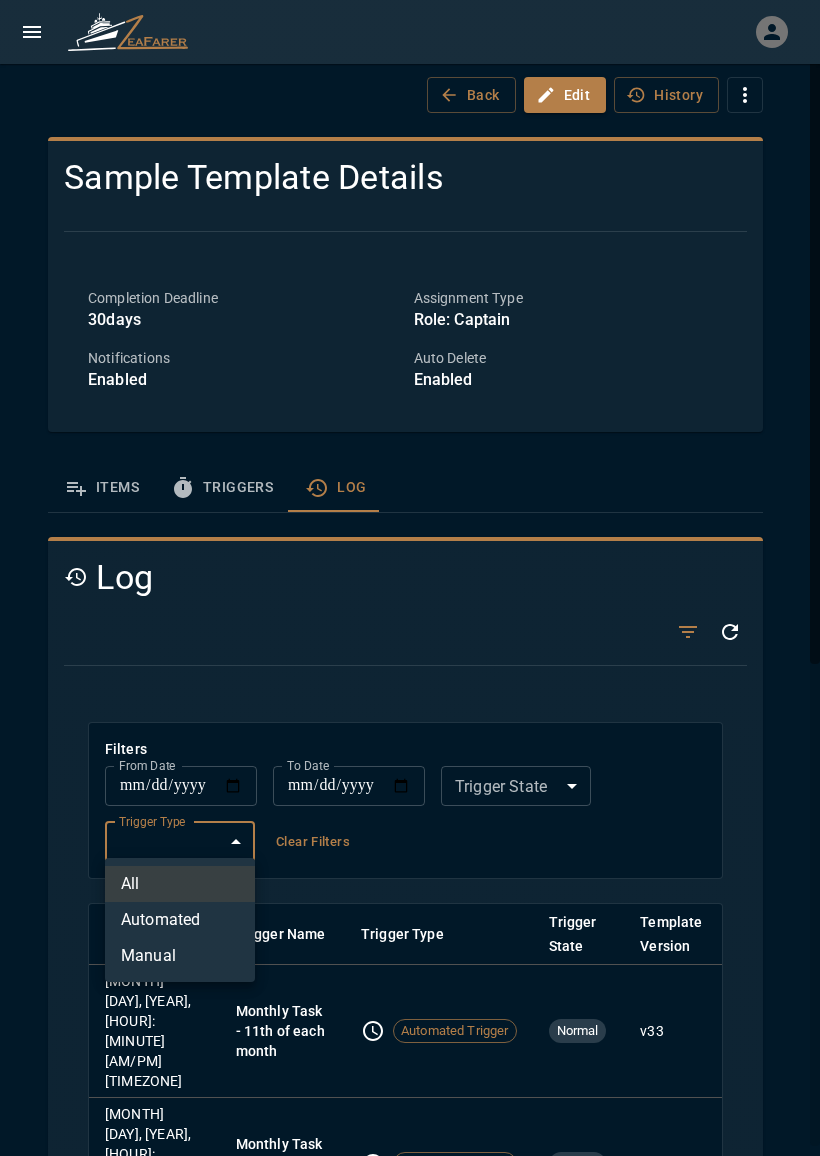 click at bounding box center [410, 578] 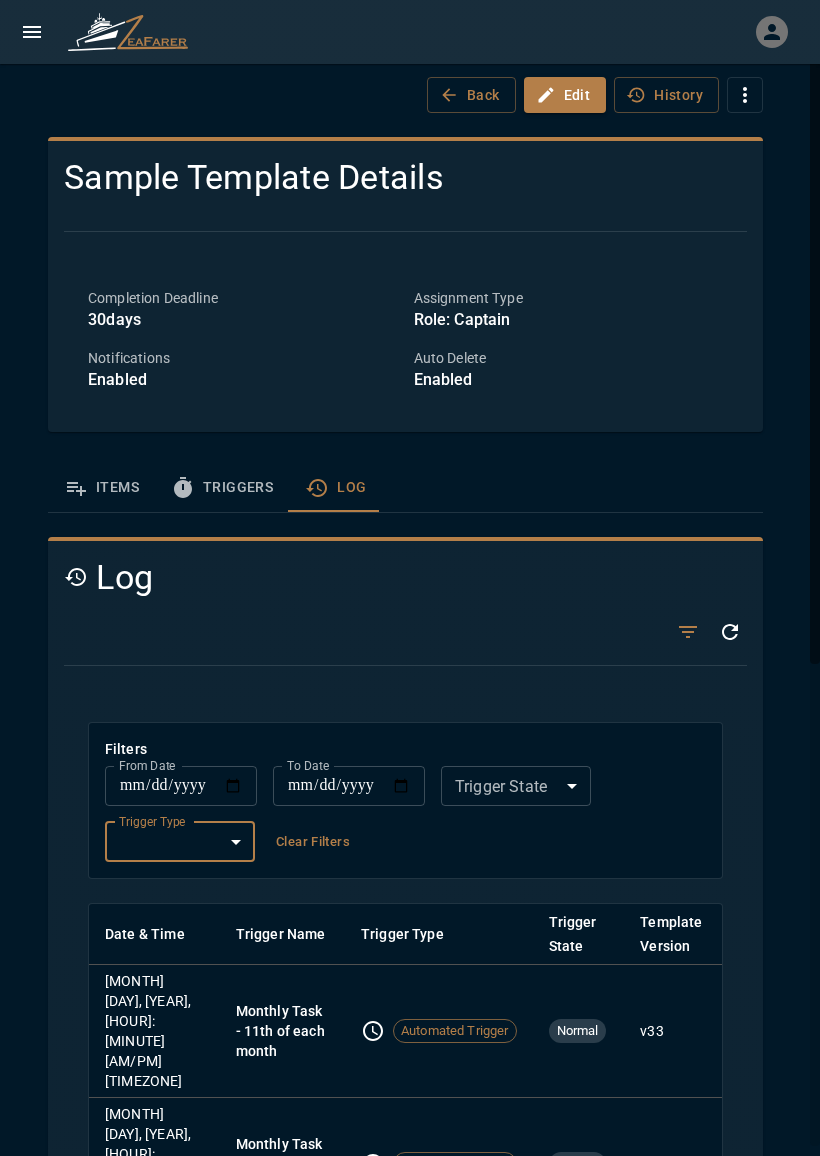 click on "Back" at bounding box center [471, 95] 